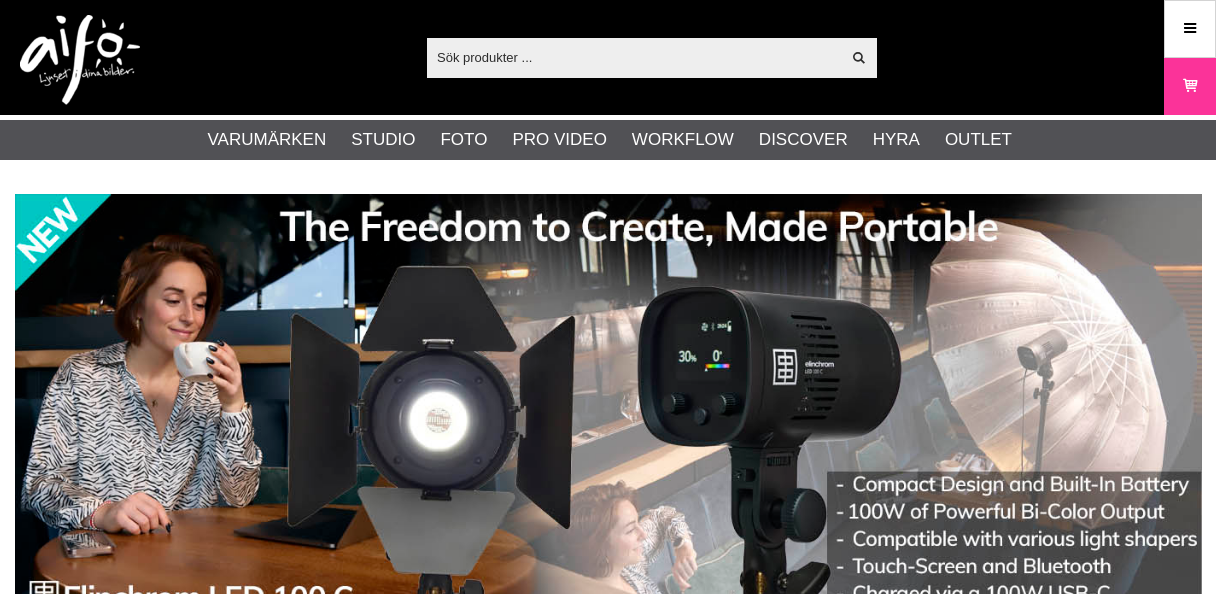 scroll, scrollTop: 0, scrollLeft: 0, axis: both 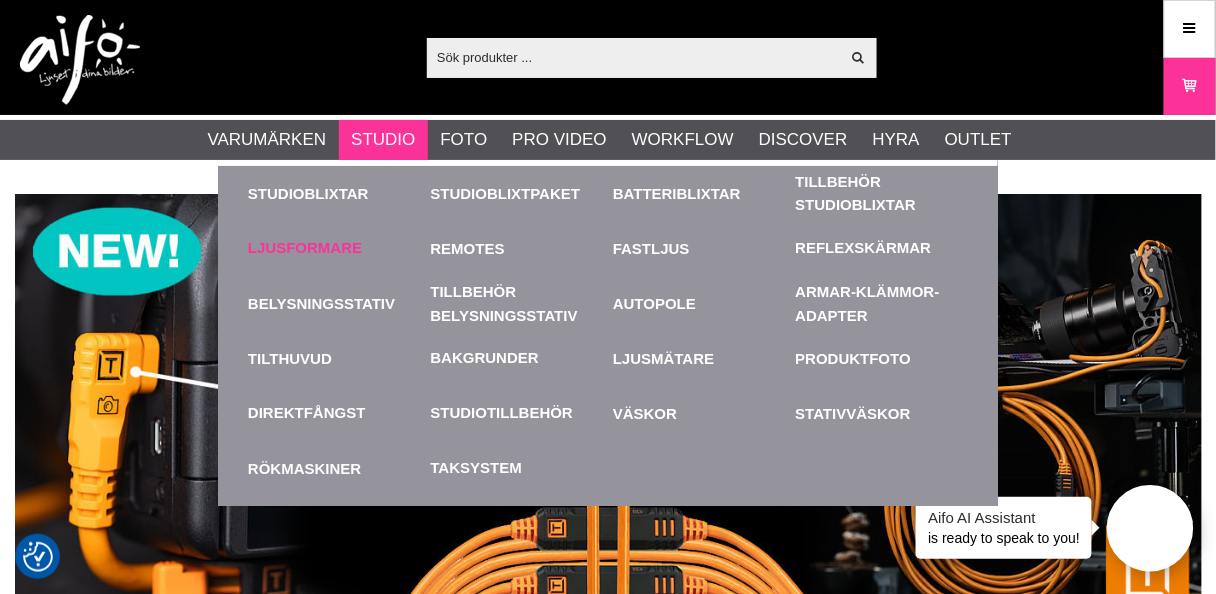 click on "Ljusformare" at bounding box center (305, 248) 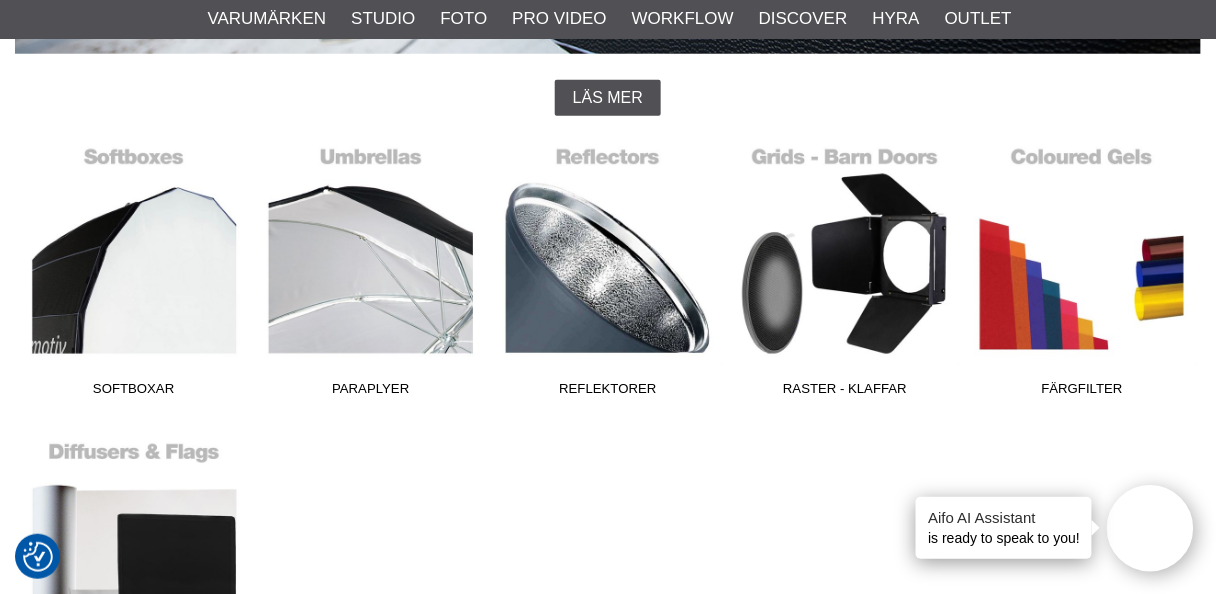 scroll, scrollTop: 480, scrollLeft: 0, axis: vertical 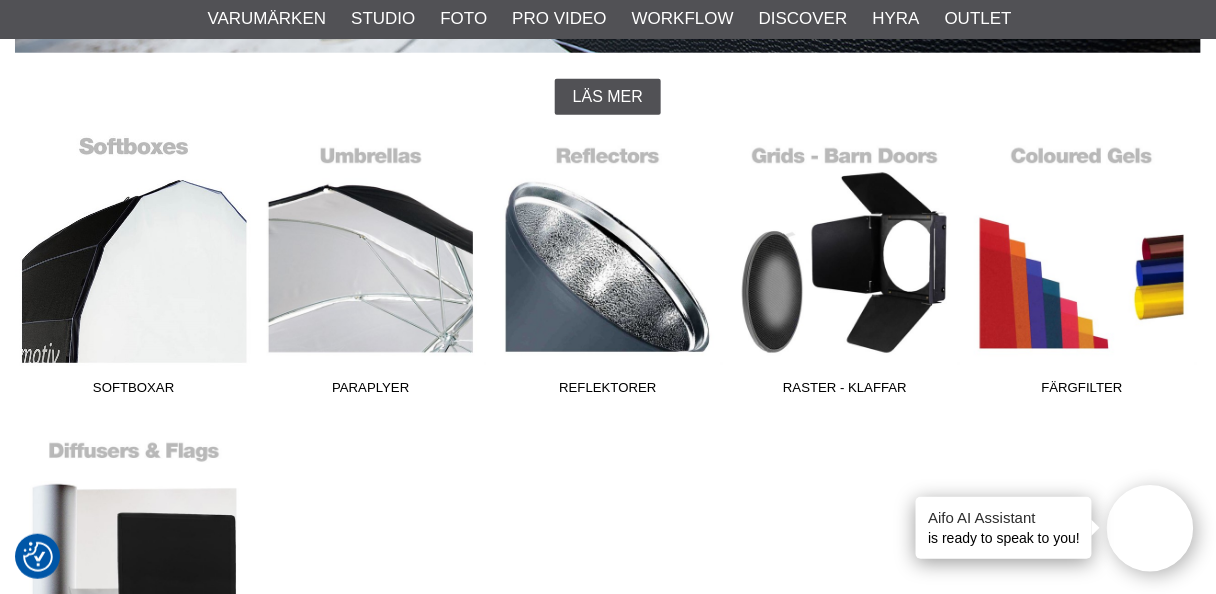click on "Softboxar" at bounding box center [133, 270] 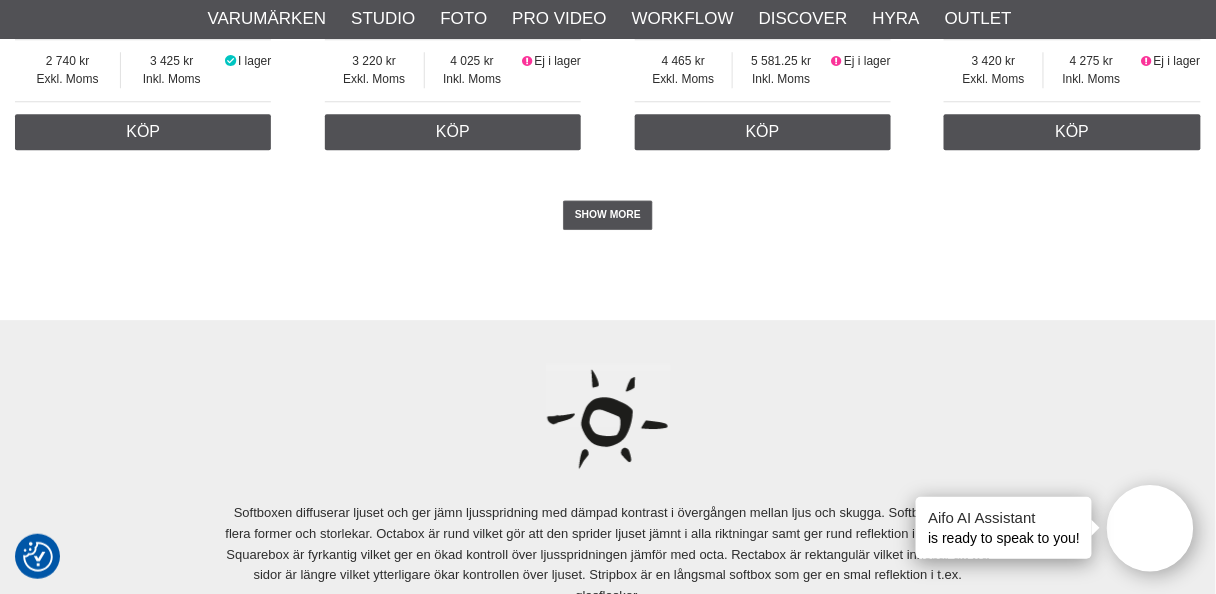 scroll, scrollTop: 5200, scrollLeft: 0, axis: vertical 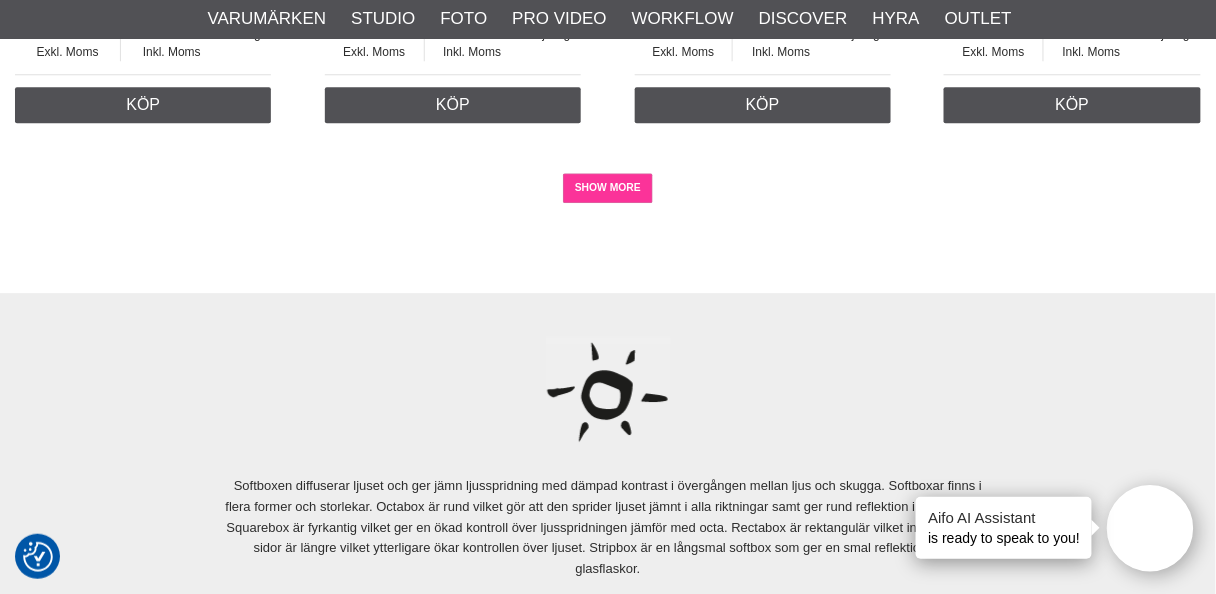 click on "SHOW MORE" at bounding box center [608, 188] 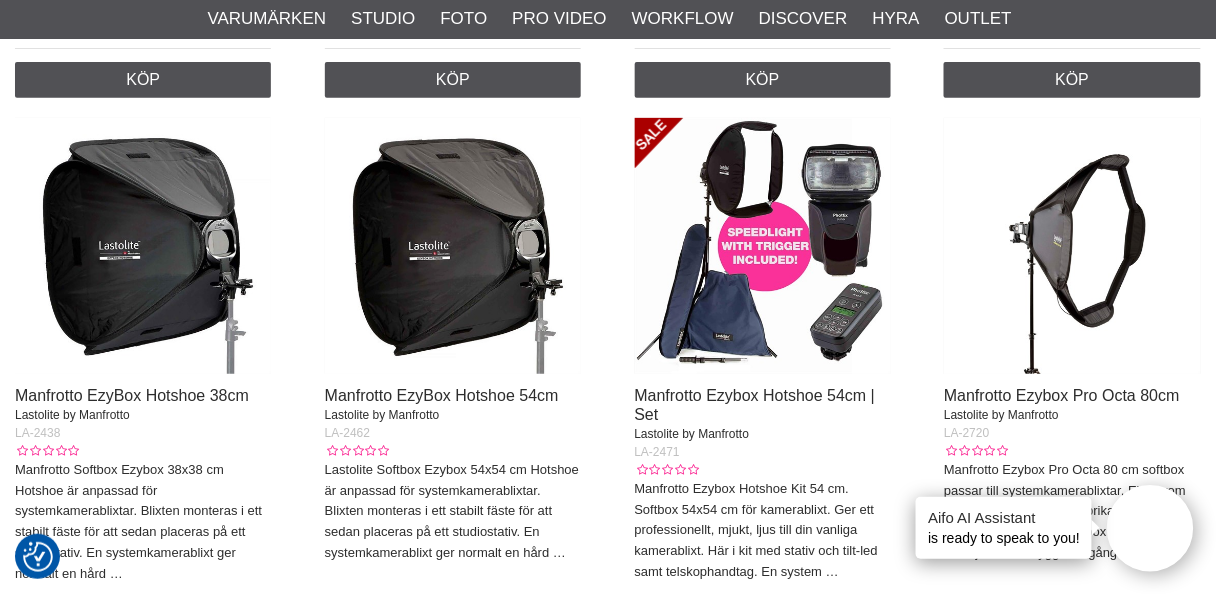 scroll, scrollTop: 5847, scrollLeft: 0, axis: vertical 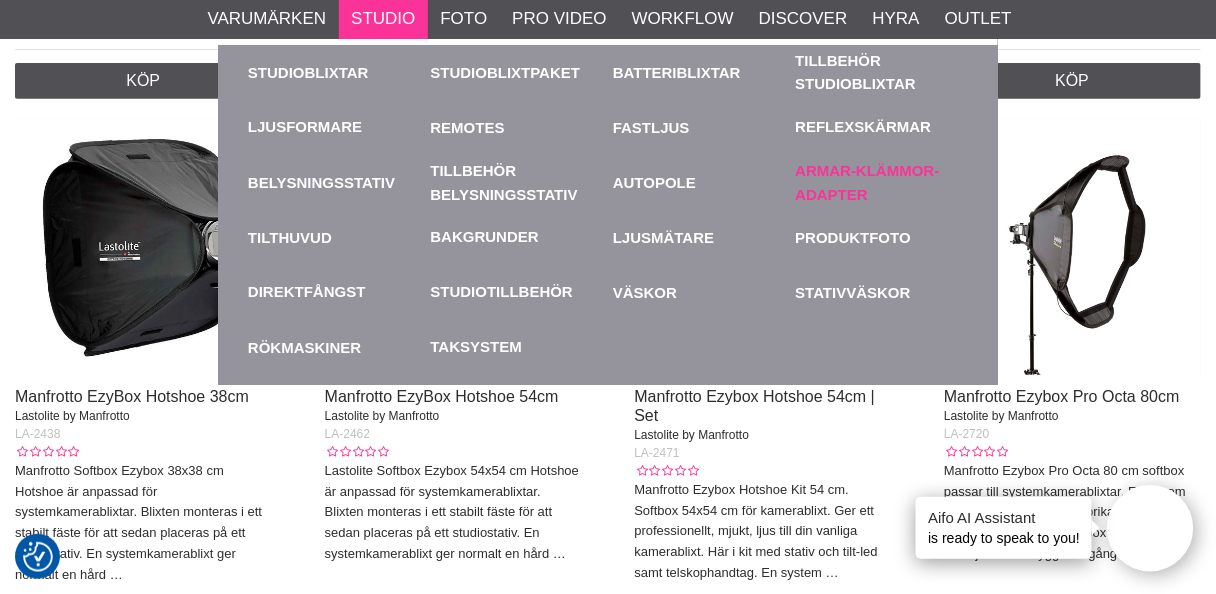 click on "Armar-Klämmor-Adapter" at bounding box center (882, 182) 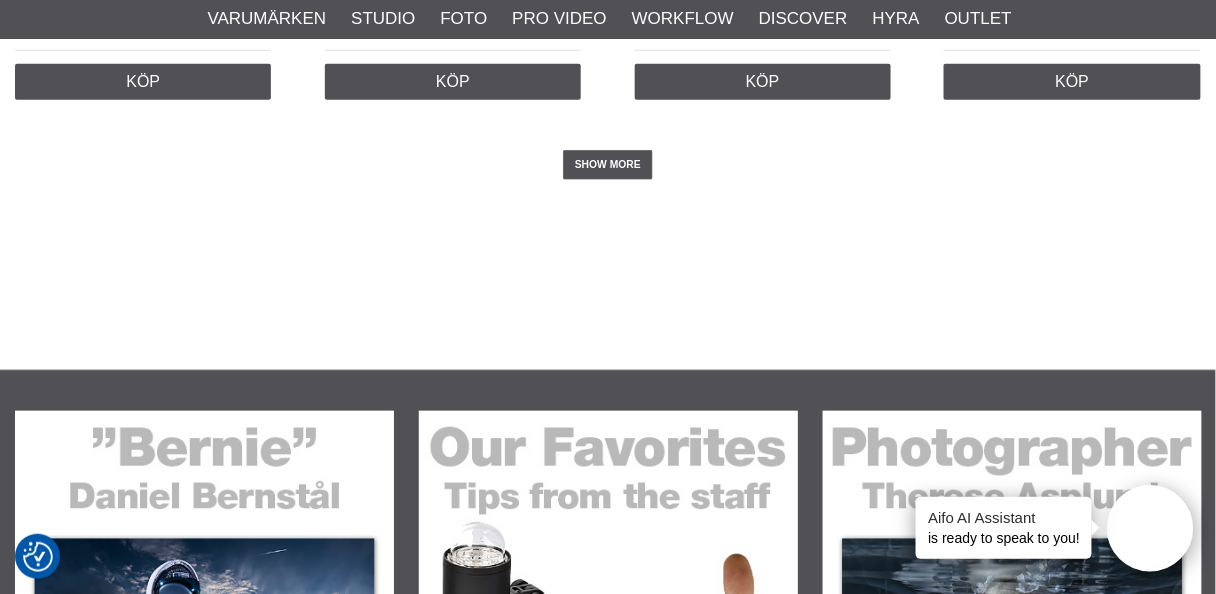 scroll, scrollTop: 4080, scrollLeft: 0, axis: vertical 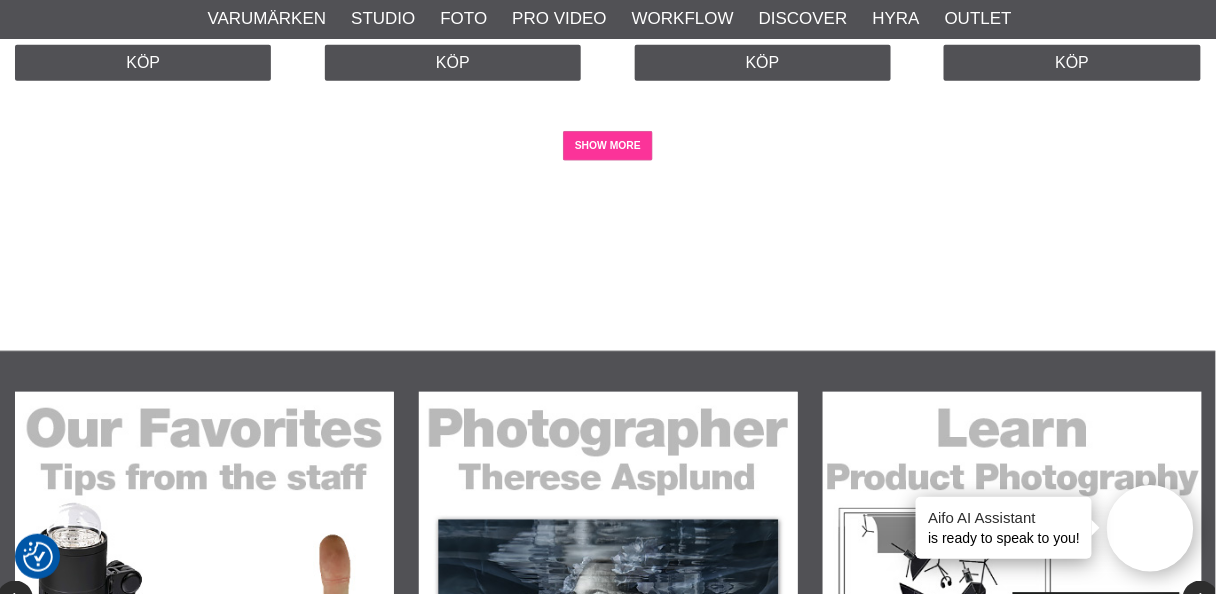 click on "SHOW MORE" at bounding box center [608, 146] 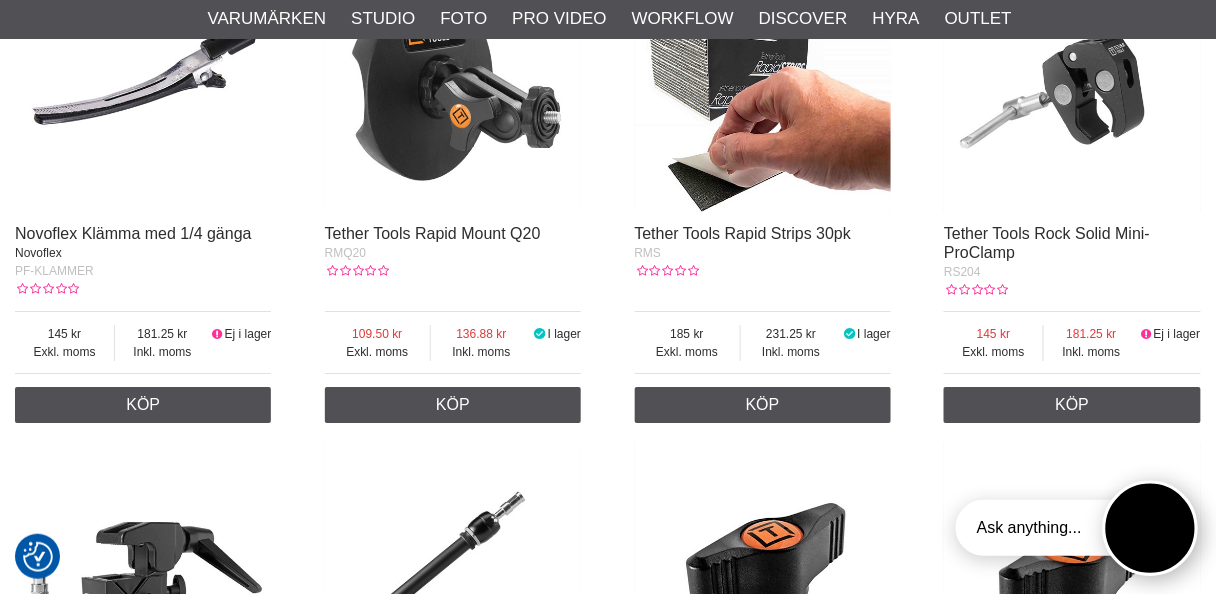 scroll, scrollTop: 8800, scrollLeft: 0, axis: vertical 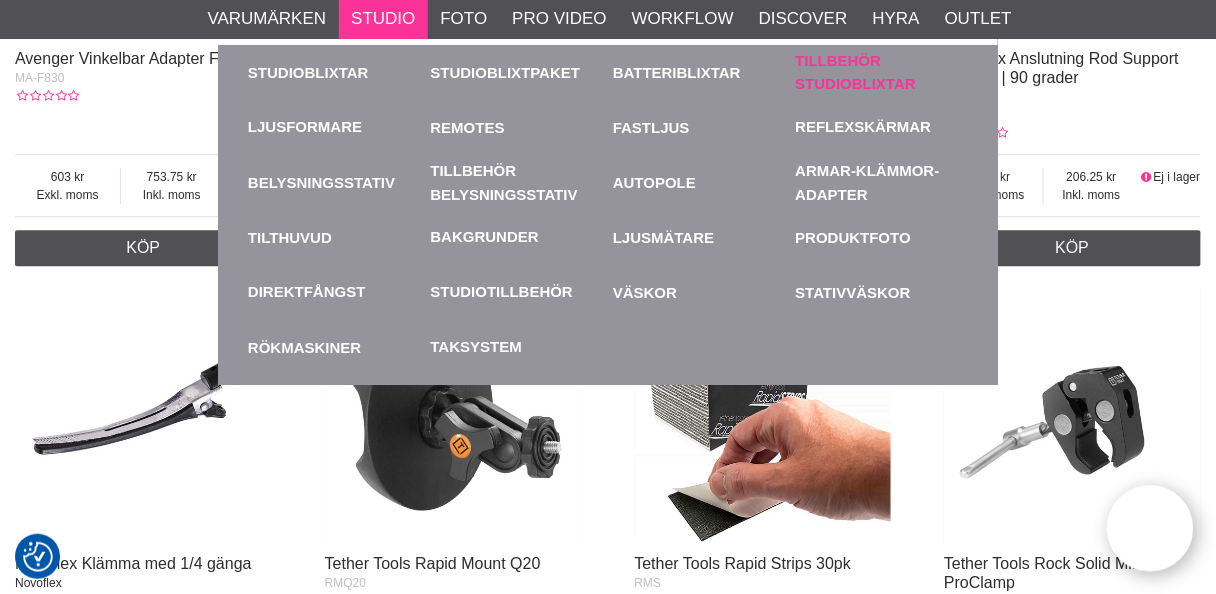 click on "Tillbehör Studioblixtar" at bounding box center (882, 72) 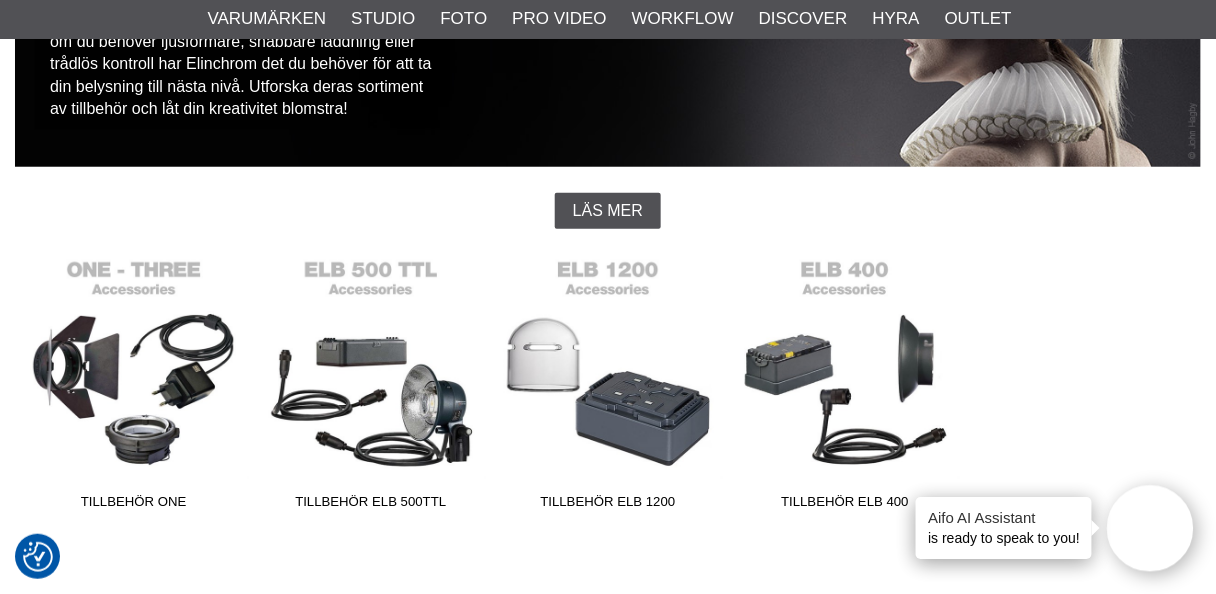 scroll, scrollTop: 400, scrollLeft: 0, axis: vertical 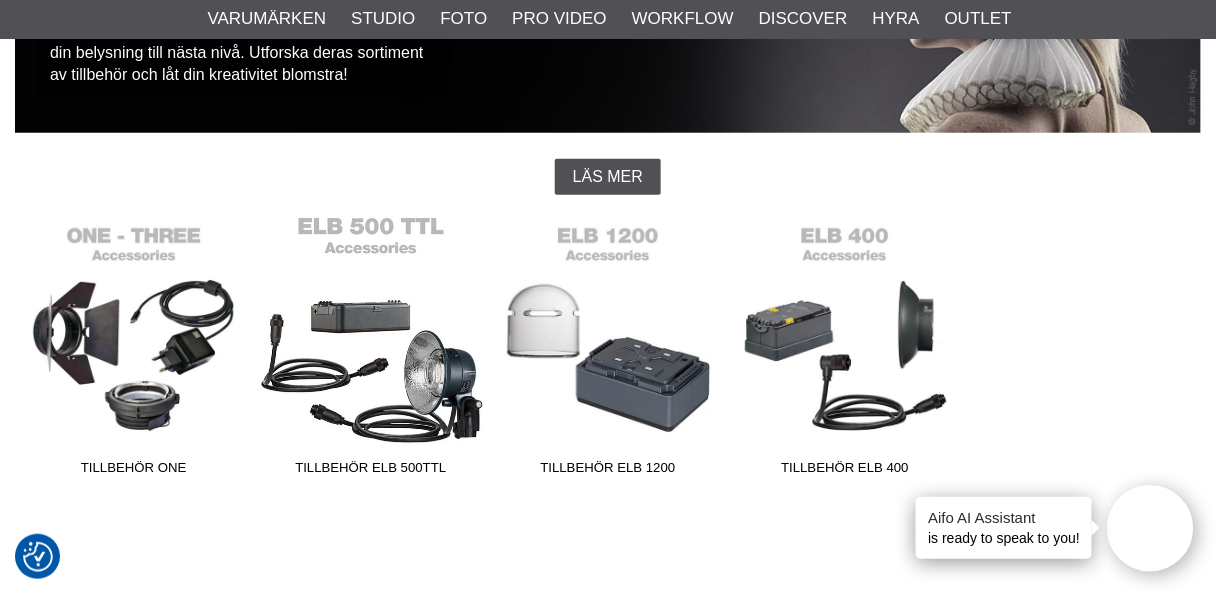 click on "Tillbehör ELB 500TTL" at bounding box center [370, 350] 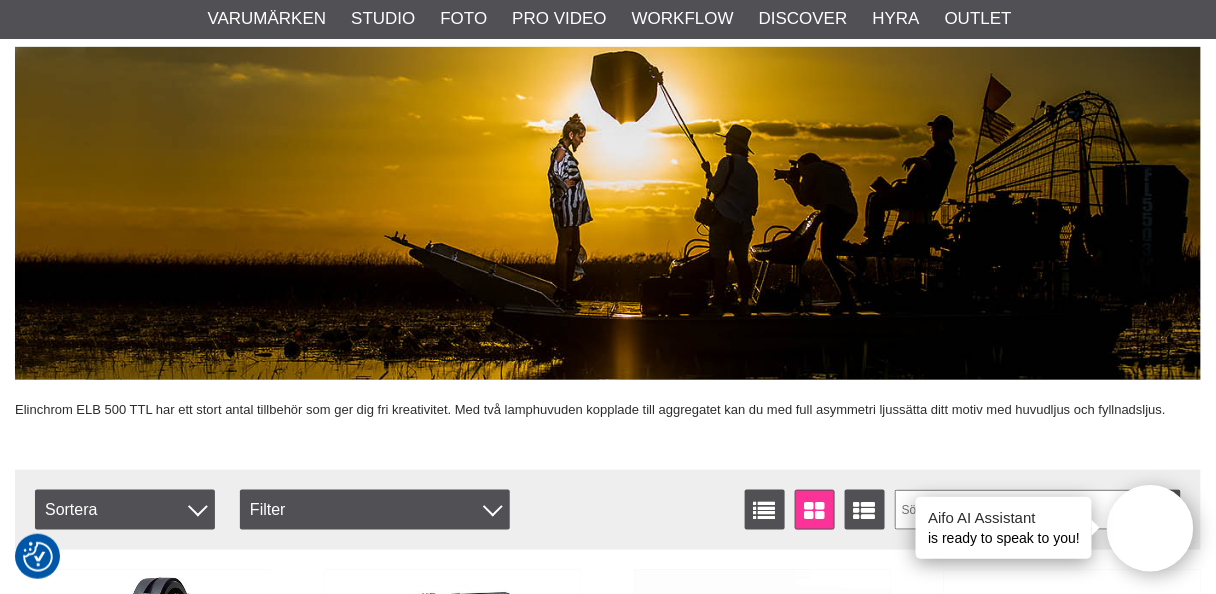 scroll, scrollTop: 0, scrollLeft: 0, axis: both 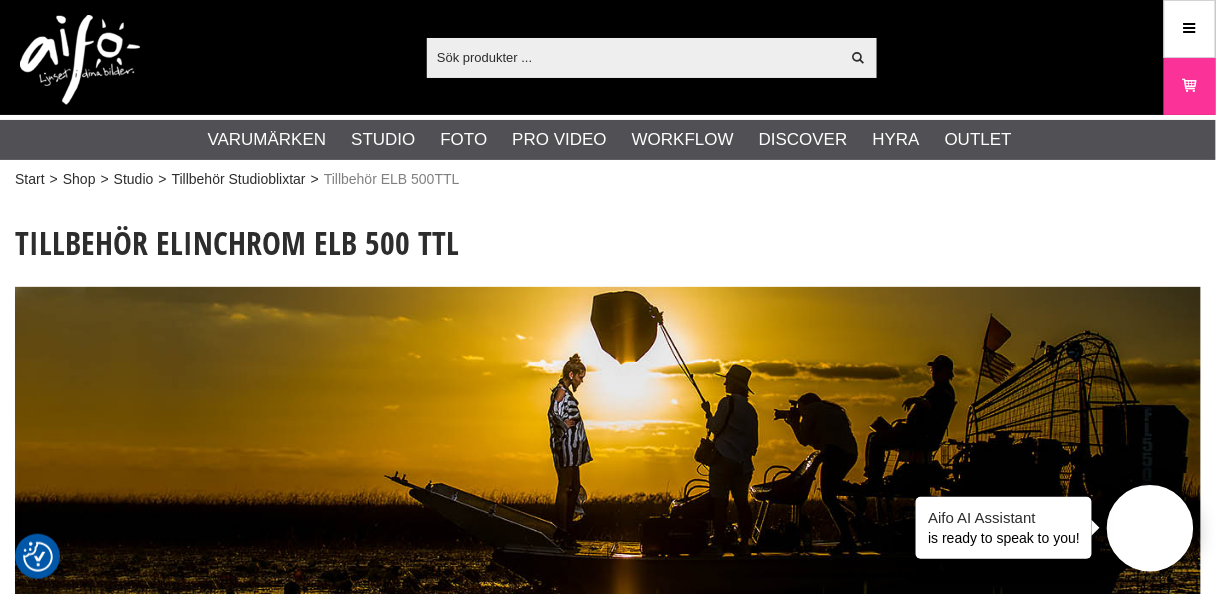click at bounding box center [633, 57] 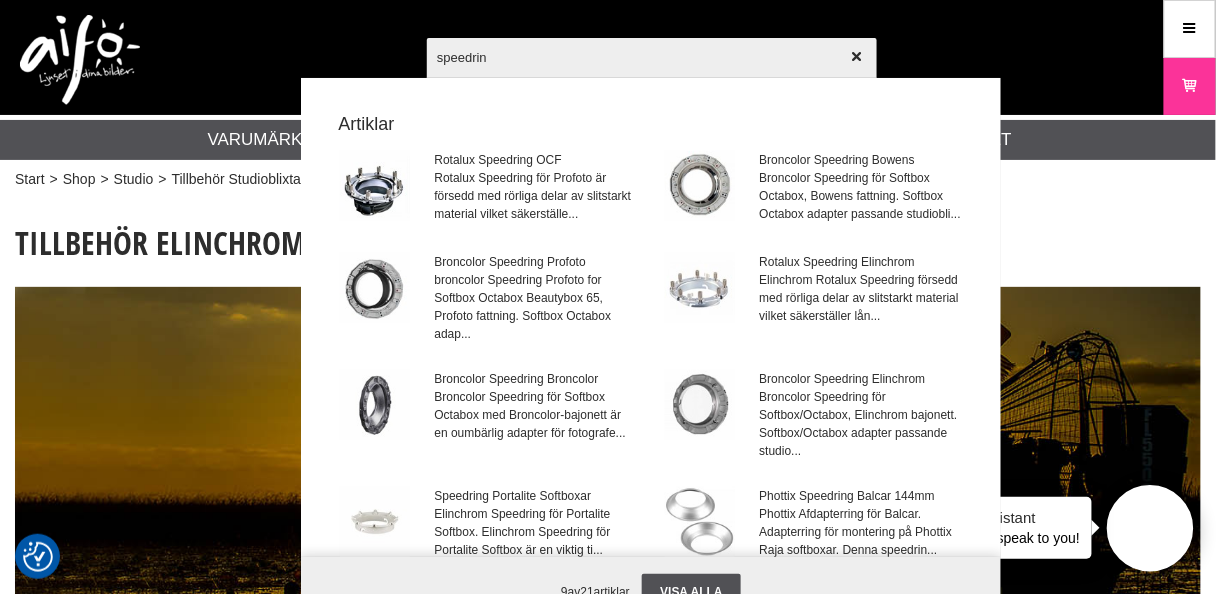 type on "speedring" 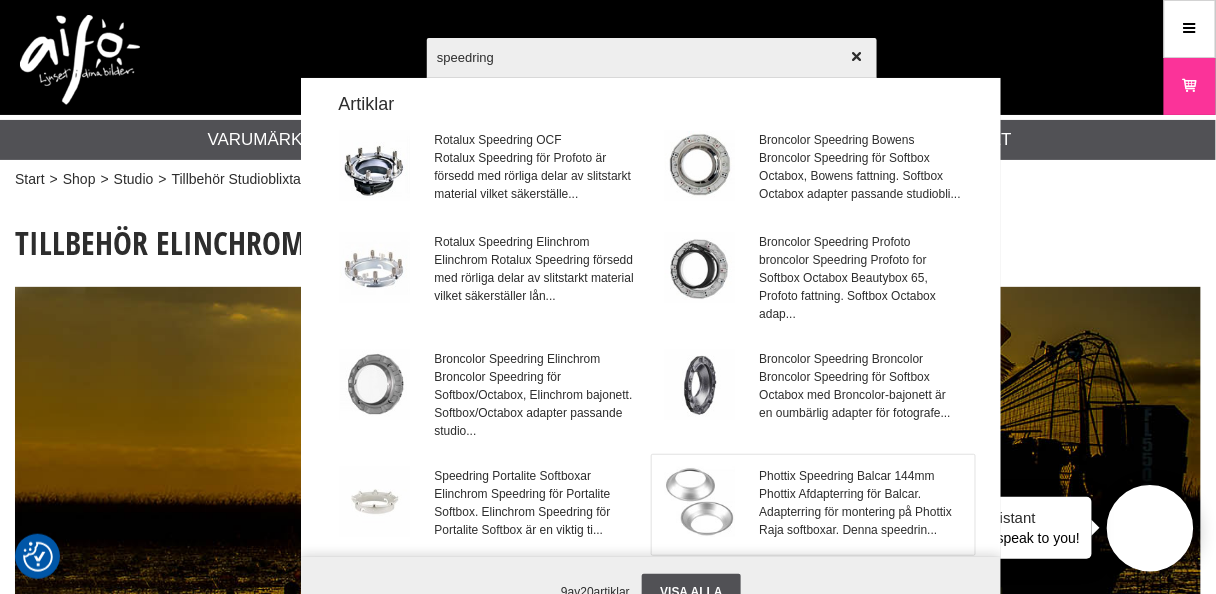 scroll, scrollTop: 0, scrollLeft: 0, axis: both 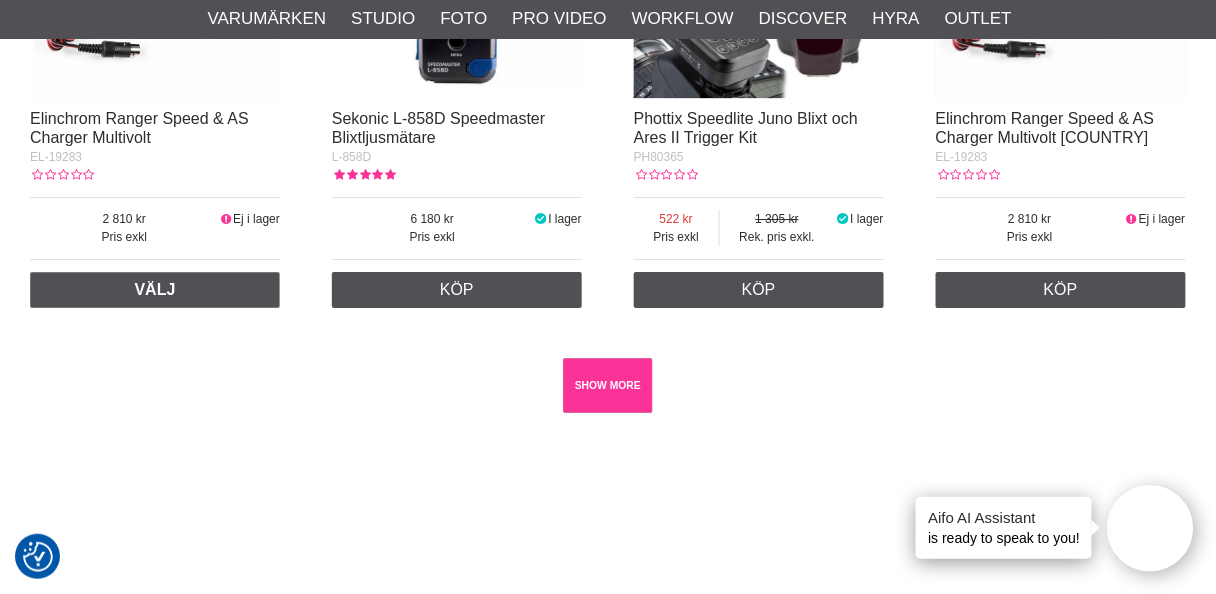 click on "SHOW MORE" at bounding box center [608, 385] 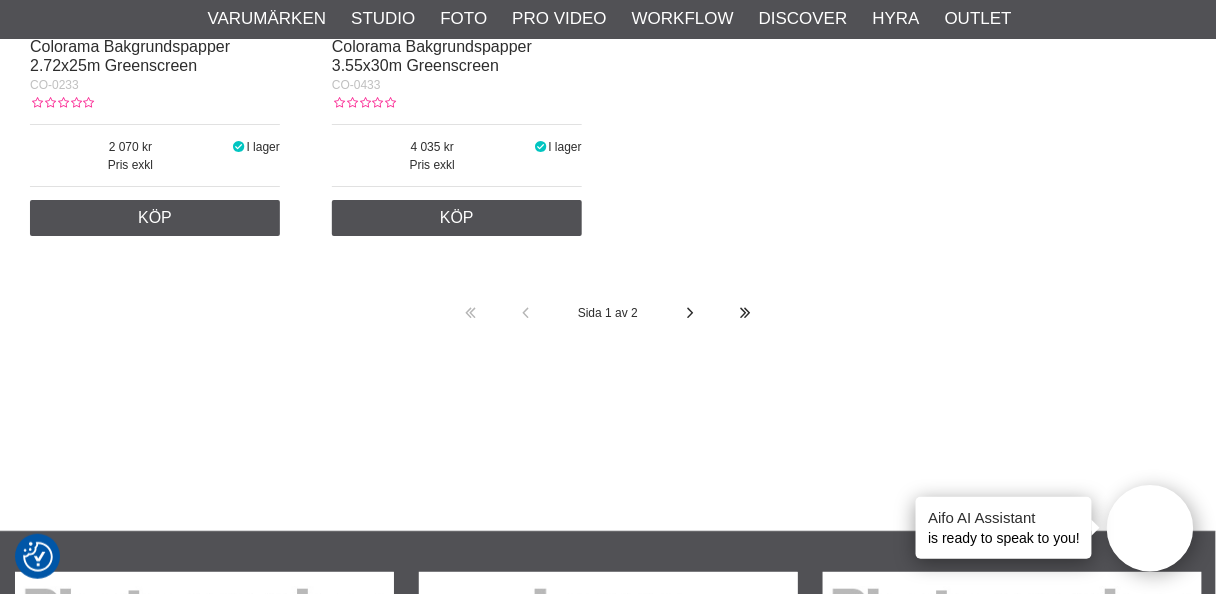 scroll, scrollTop: 30400, scrollLeft: 0, axis: vertical 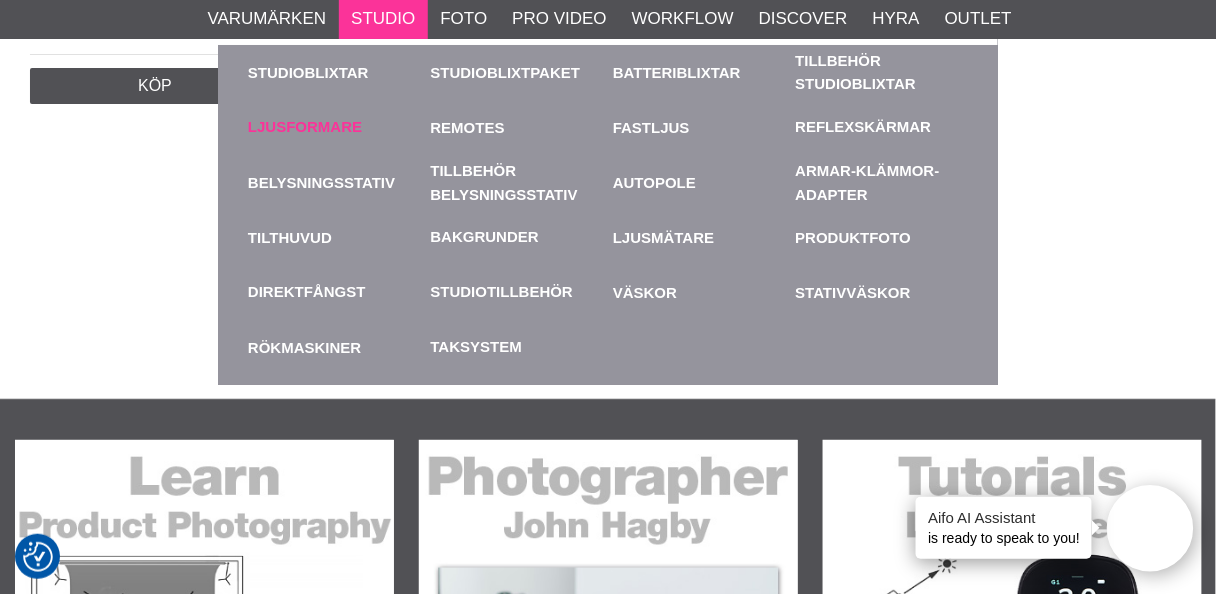 click on "Ljusformare" at bounding box center [305, 127] 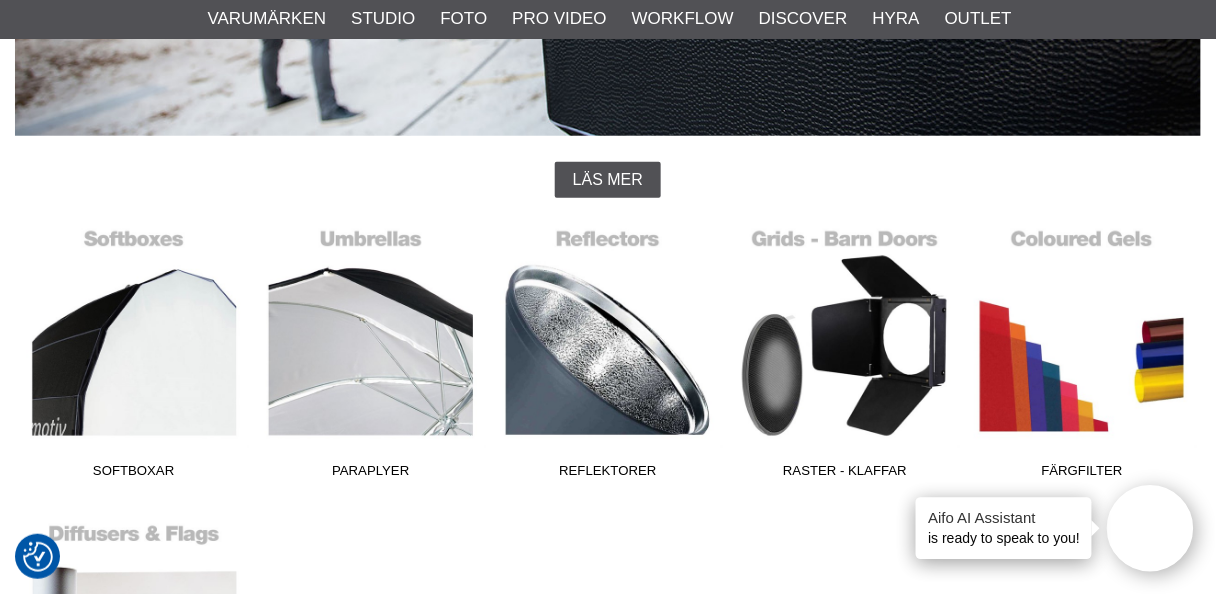 scroll, scrollTop: 400, scrollLeft: 0, axis: vertical 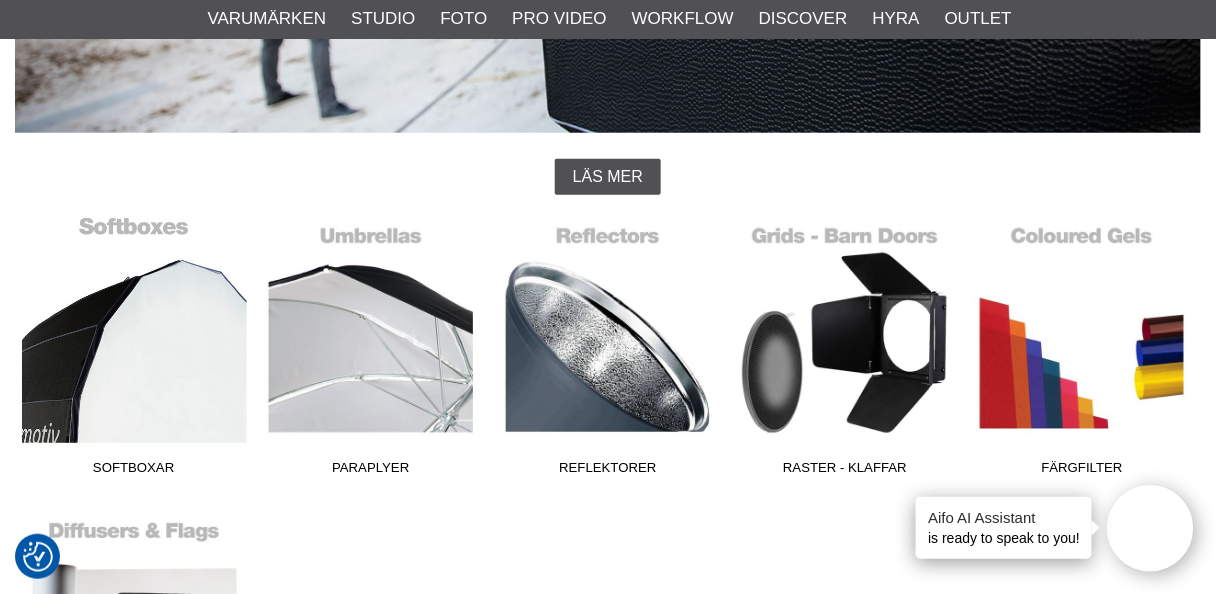 click on "Softboxar" at bounding box center (133, 350) 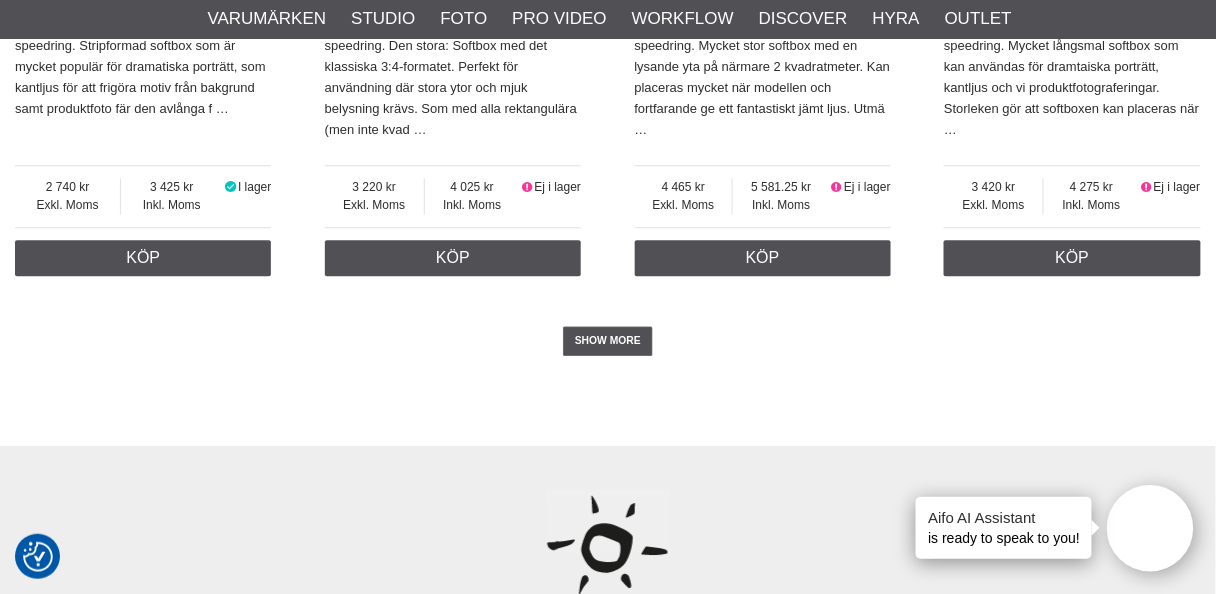 scroll, scrollTop: 5040, scrollLeft: 0, axis: vertical 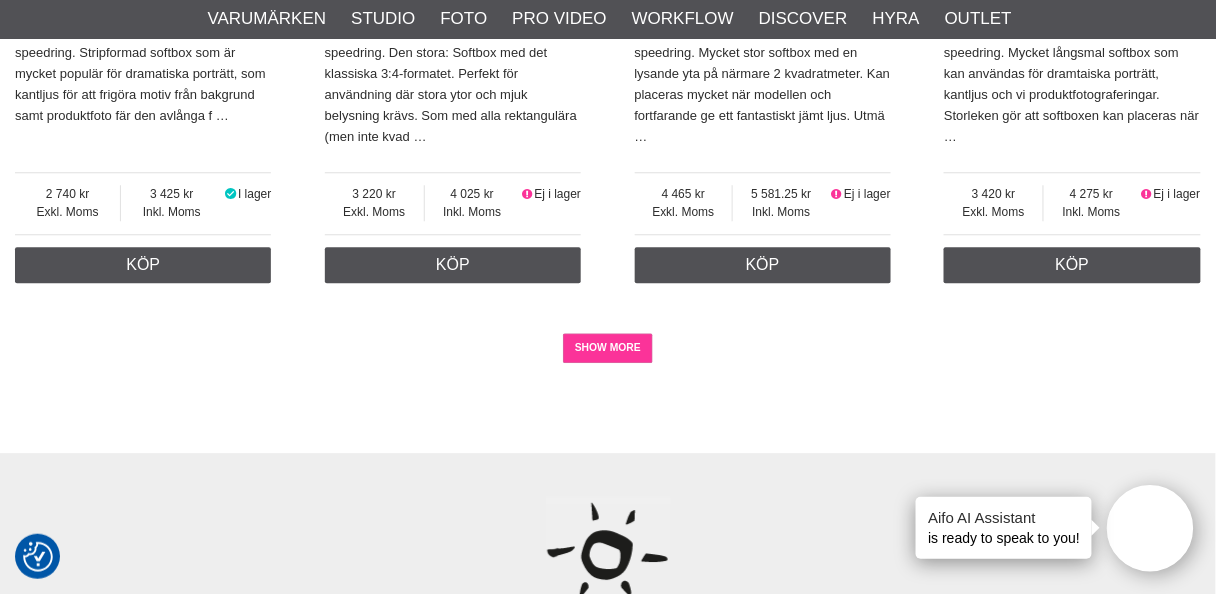 click on "SHOW MORE" at bounding box center (608, 348) 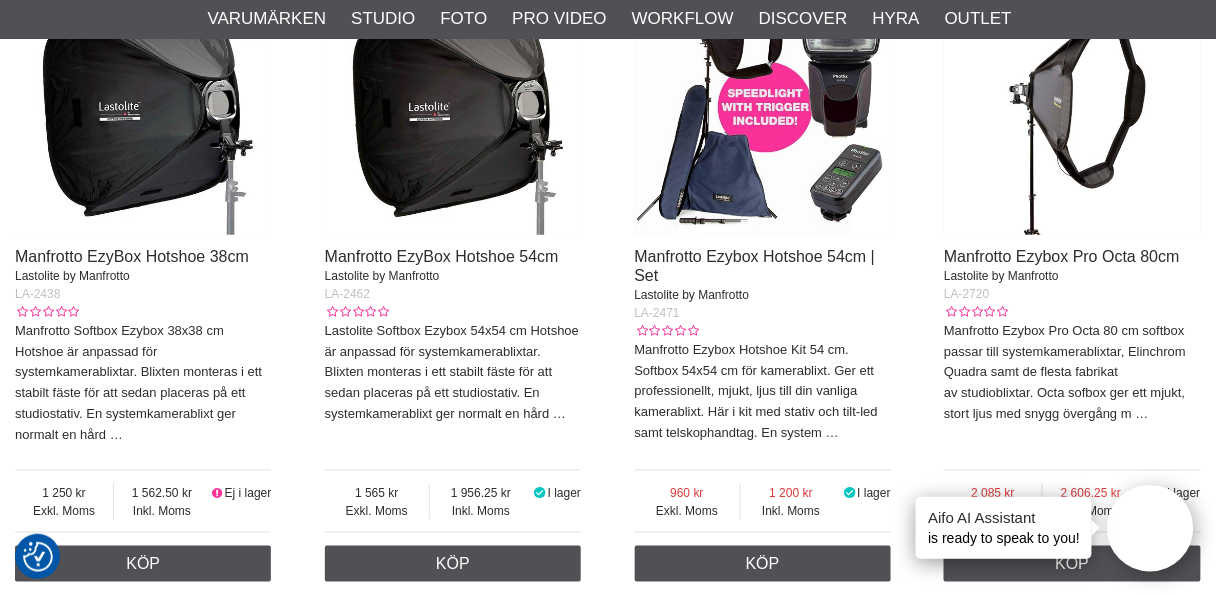 scroll, scrollTop: 5927, scrollLeft: 0, axis: vertical 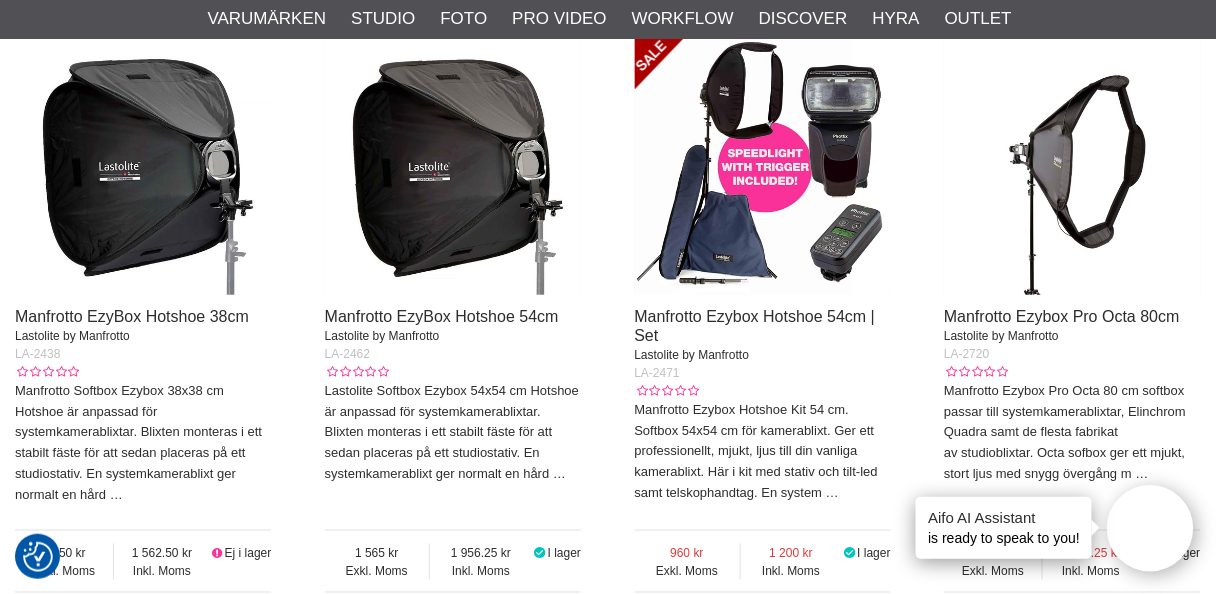 click at bounding box center [453, 167] 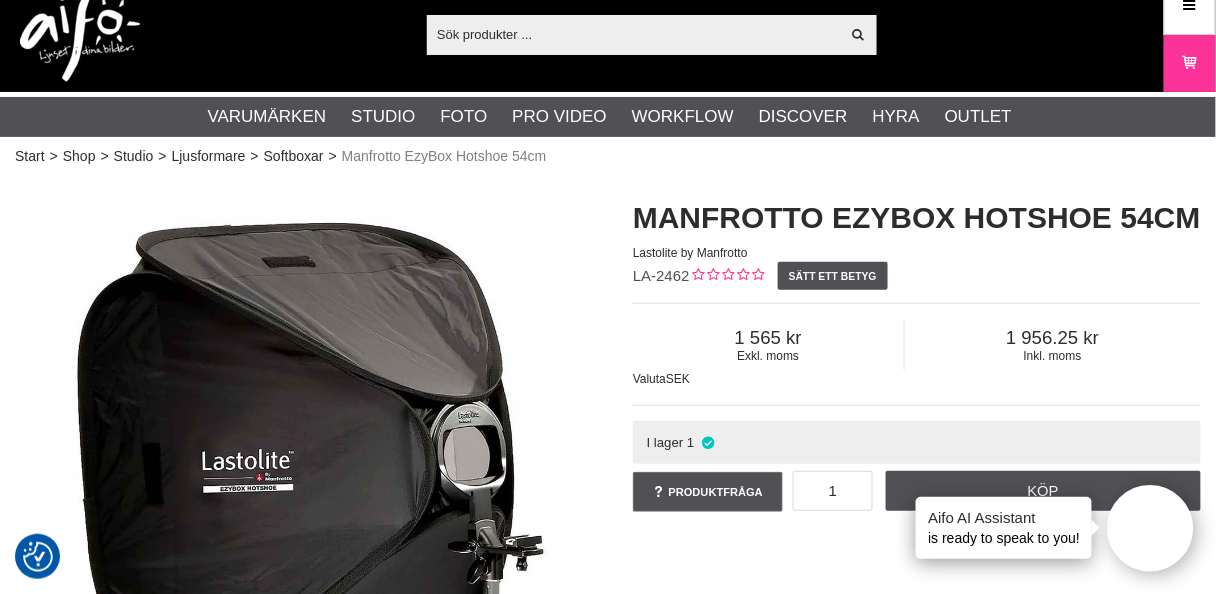 scroll, scrollTop: 0, scrollLeft: 0, axis: both 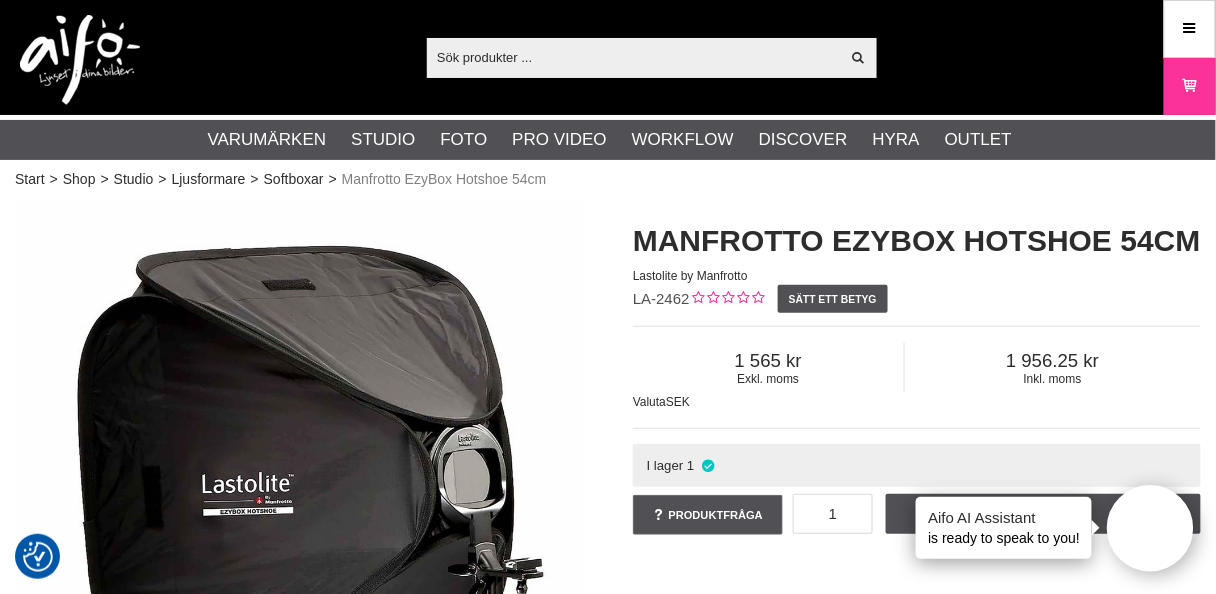 click at bounding box center (633, 57) 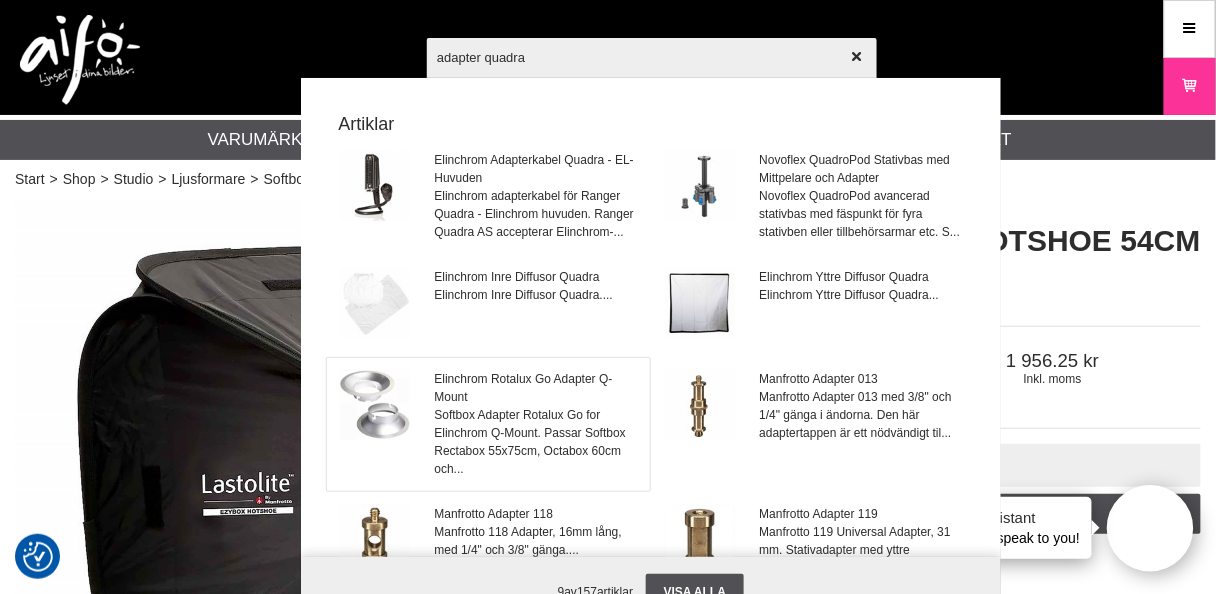 type on "adapter quadra" 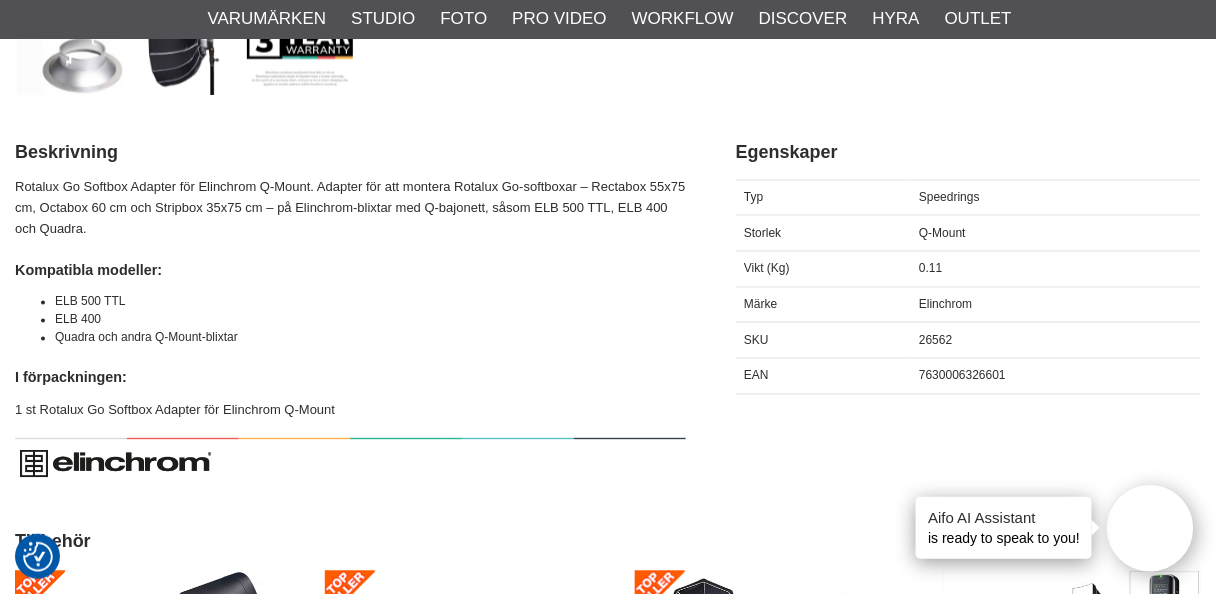 scroll, scrollTop: 720, scrollLeft: 0, axis: vertical 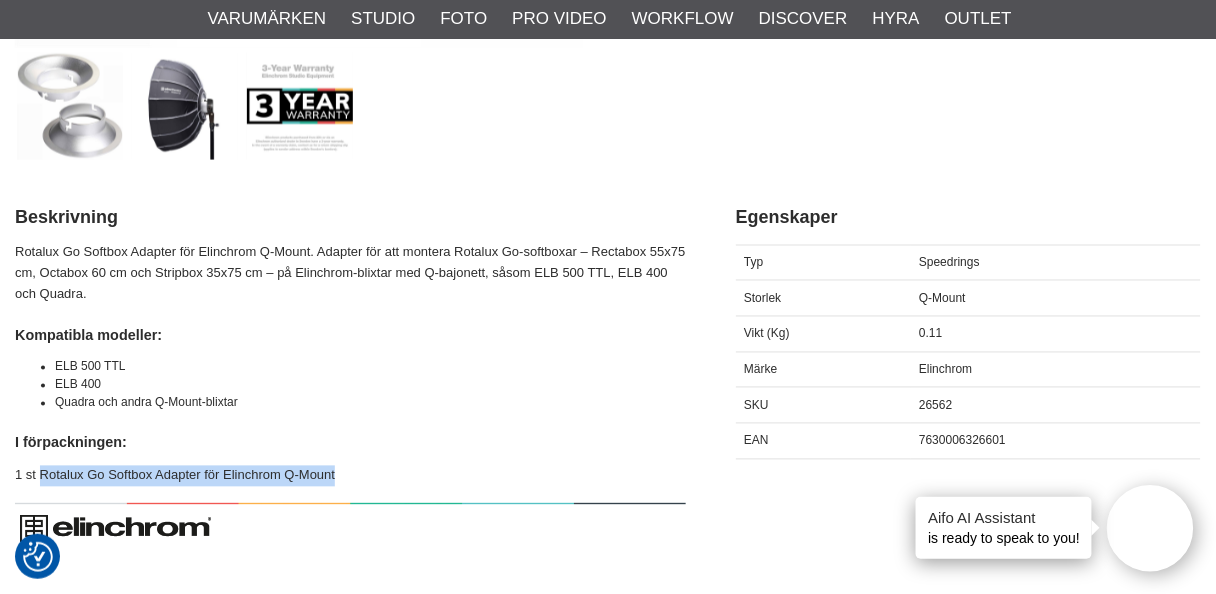 drag, startPoint x: 44, startPoint y: 471, endPoint x: 336, endPoint y: 483, distance: 292.24646 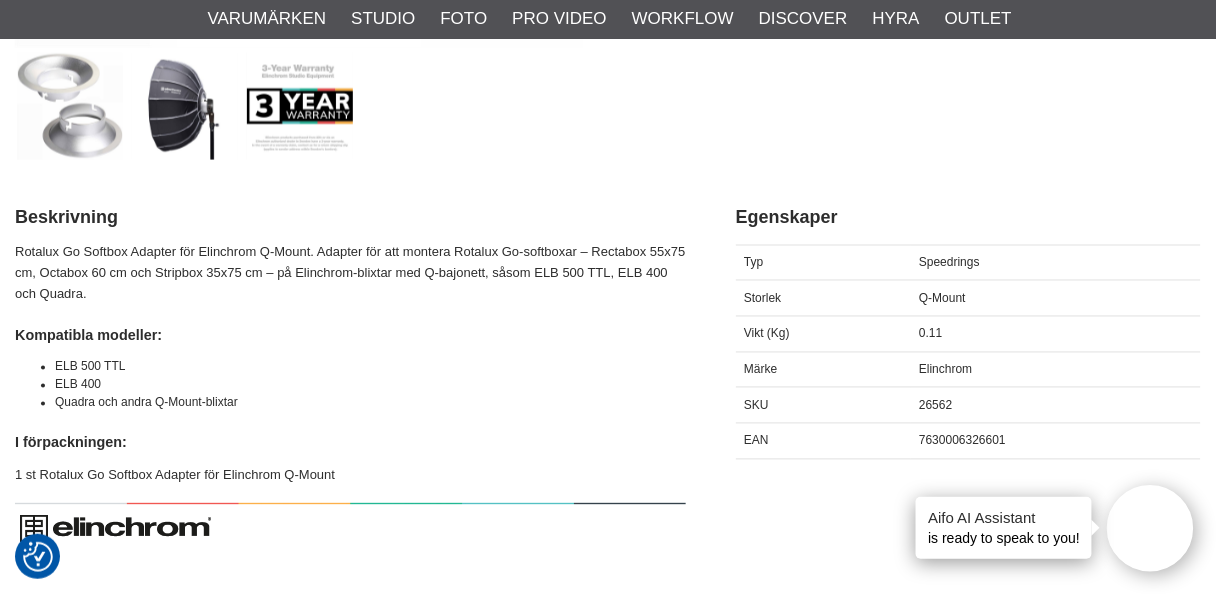 click on "Beskrivning Egenskaper
Beskrivning Rotalux Go Softbox Adapter för Elinchrom Q-Mount. Adapter för att montera Rotalux Go-softboxar – Rectabox 55x75 cm, Octabox 60 cm och Stripbox 35x75 cm – på Elinchrom-blixtar med Q-bajonett, såsom ELB 500 TTL, ELB 400 och Quadra.
Kompatibla modeller:
ELB 500 TTL
ELB 400
Quadra och andra Q-Mount-blixtar
I förpackningen:
1 st Rotalux Go Softbox Adapter för Elinchrom Q-Mount
Egenskaper
Typ
Speedrings
Storlek
Q-Mount
Vikt (Kg)
0.11
Märke
Elinchrom
SKU
26562
EAN
7630006326601" at bounding box center [608, 380] 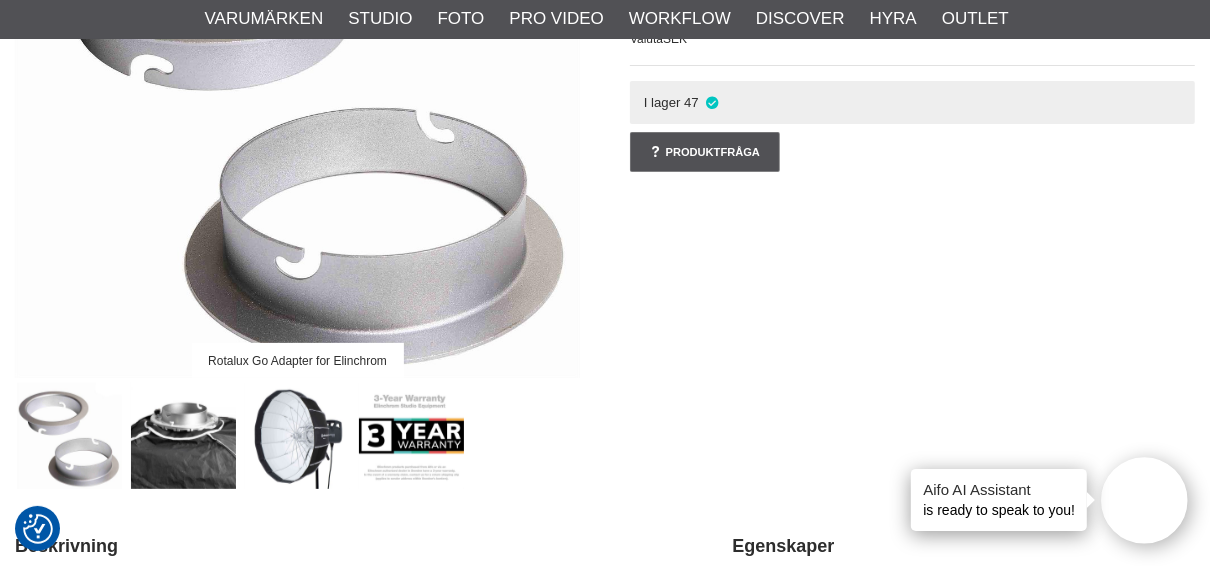 scroll, scrollTop: 400, scrollLeft: 0, axis: vertical 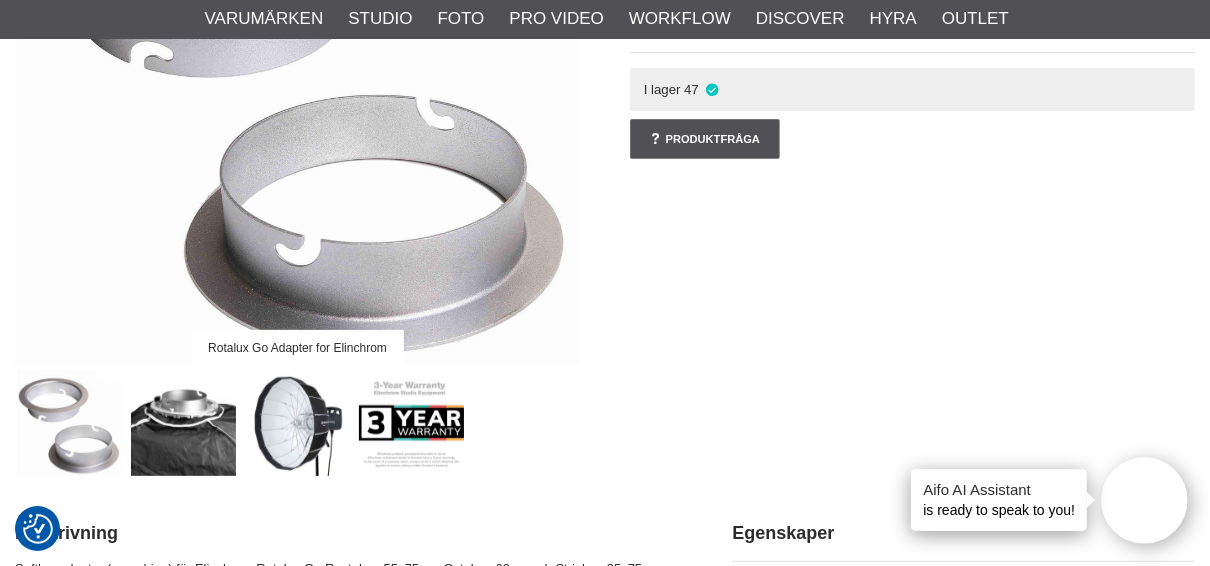 click at bounding box center [184, 423] 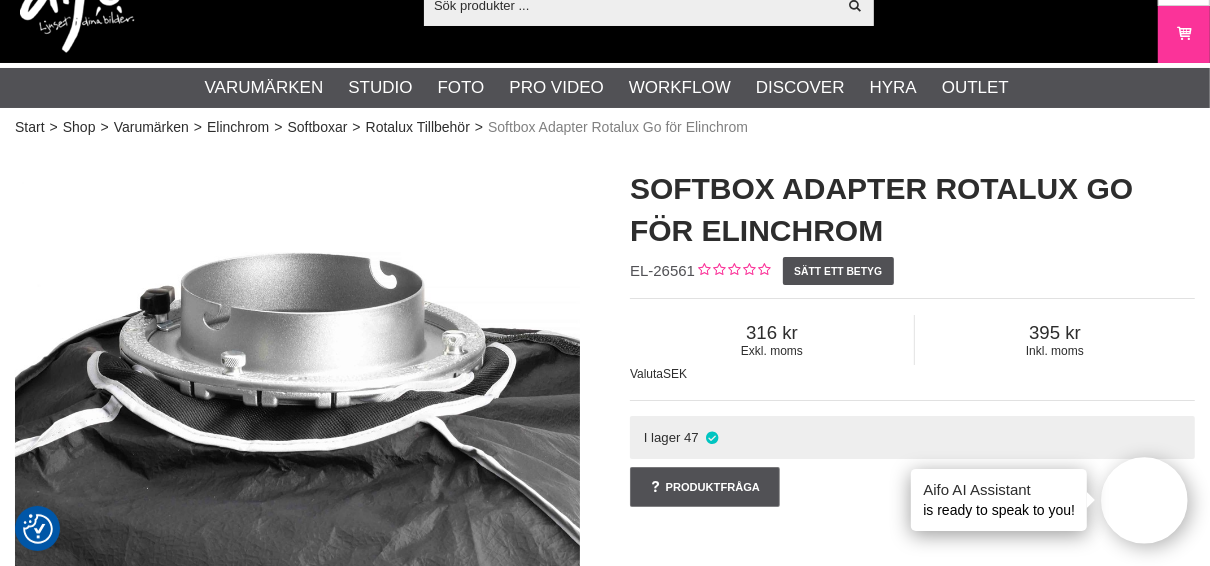 scroll, scrollTop: 80, scrollLeft: 0, axis: vertical 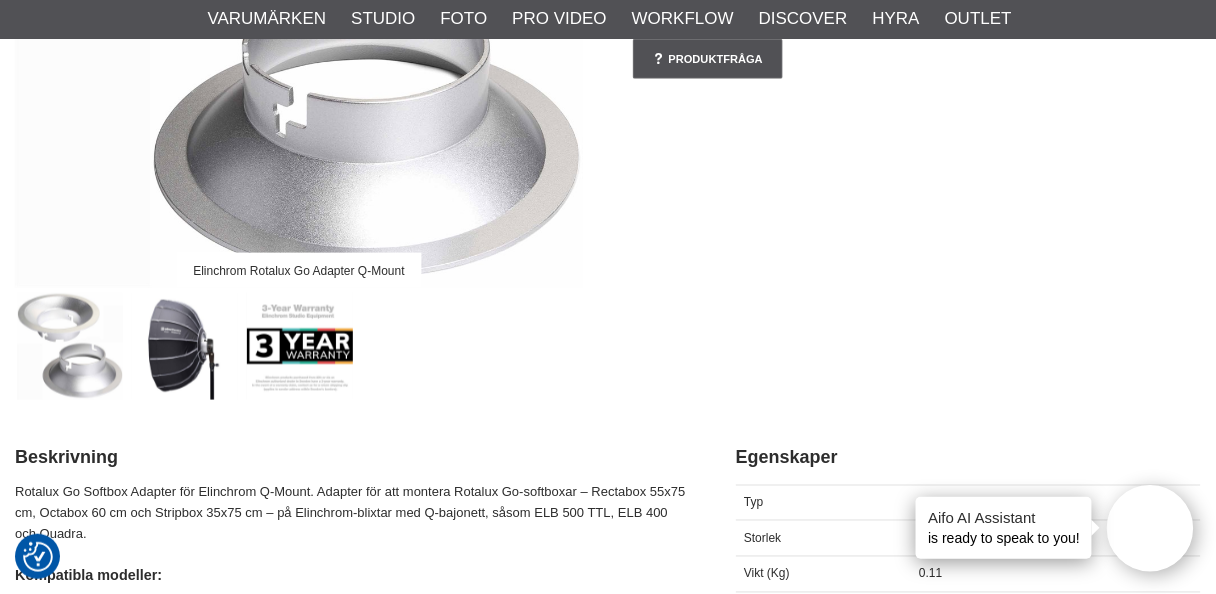 click at bounding box center (185, 346) 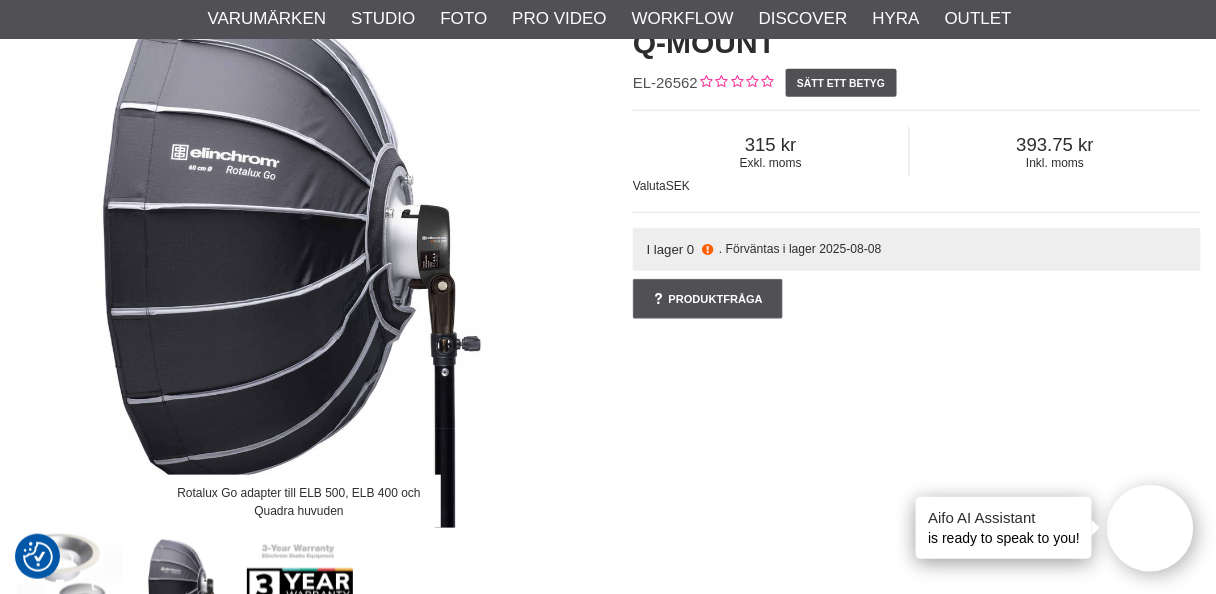 scroll, scrollTop: 0, scrollLeft: 0, axis: both 